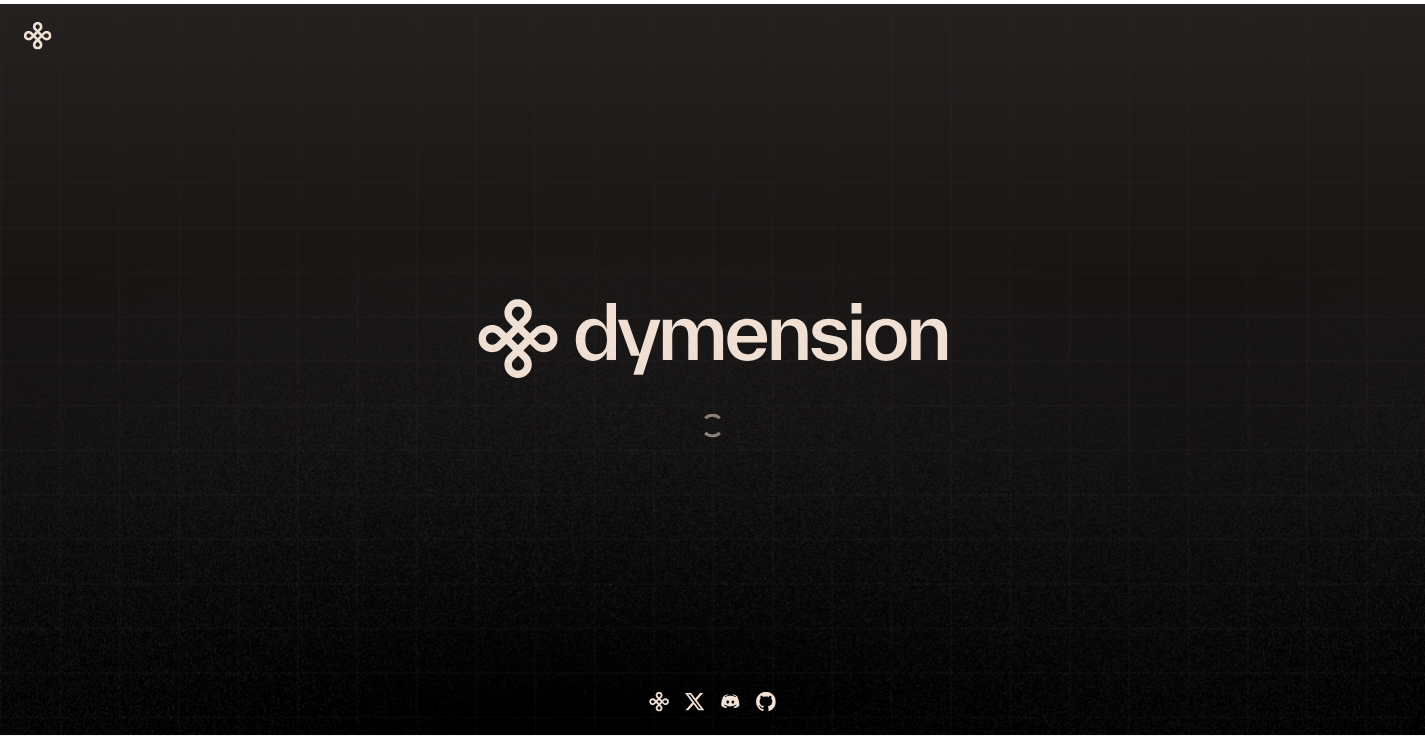 scroll, scrollTop: 0, scrollLeft: 0, axis: both 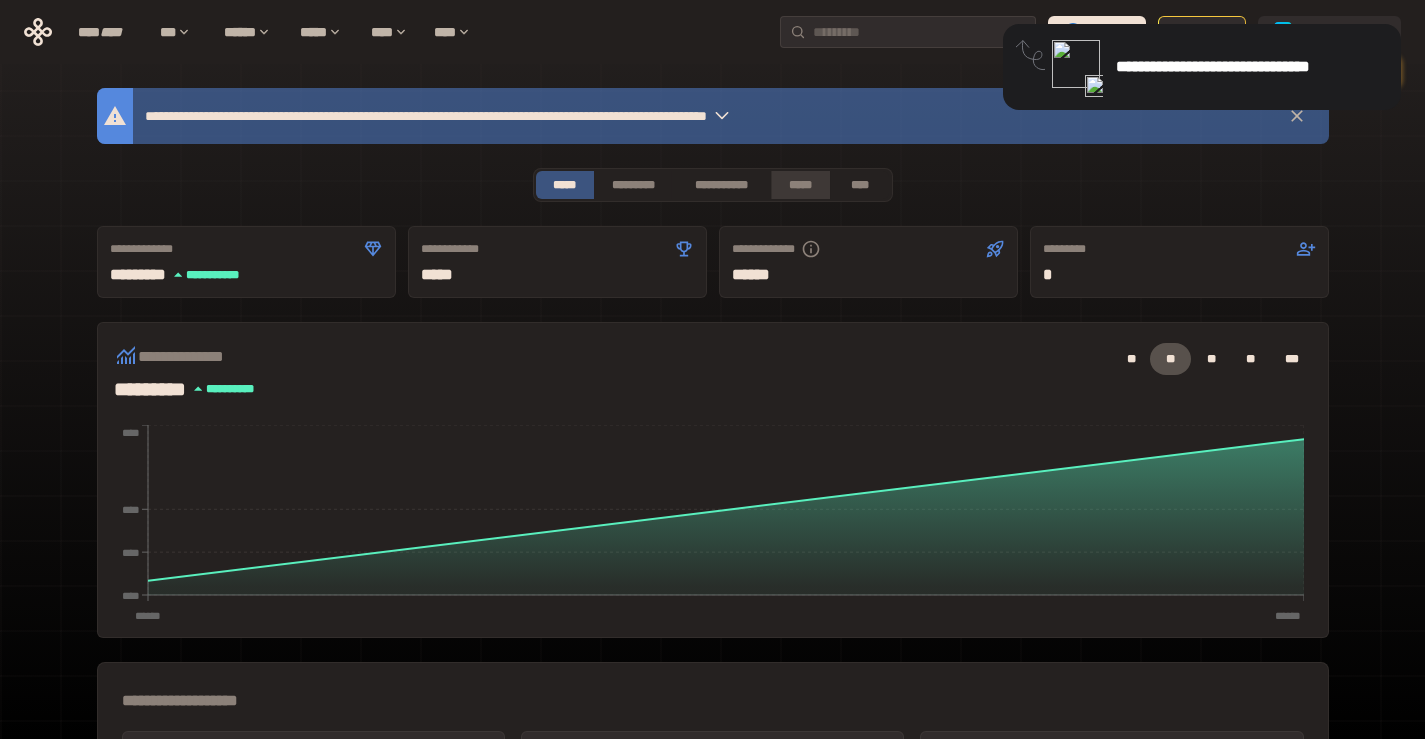 click on "*****" at bounding box center (800, 185) 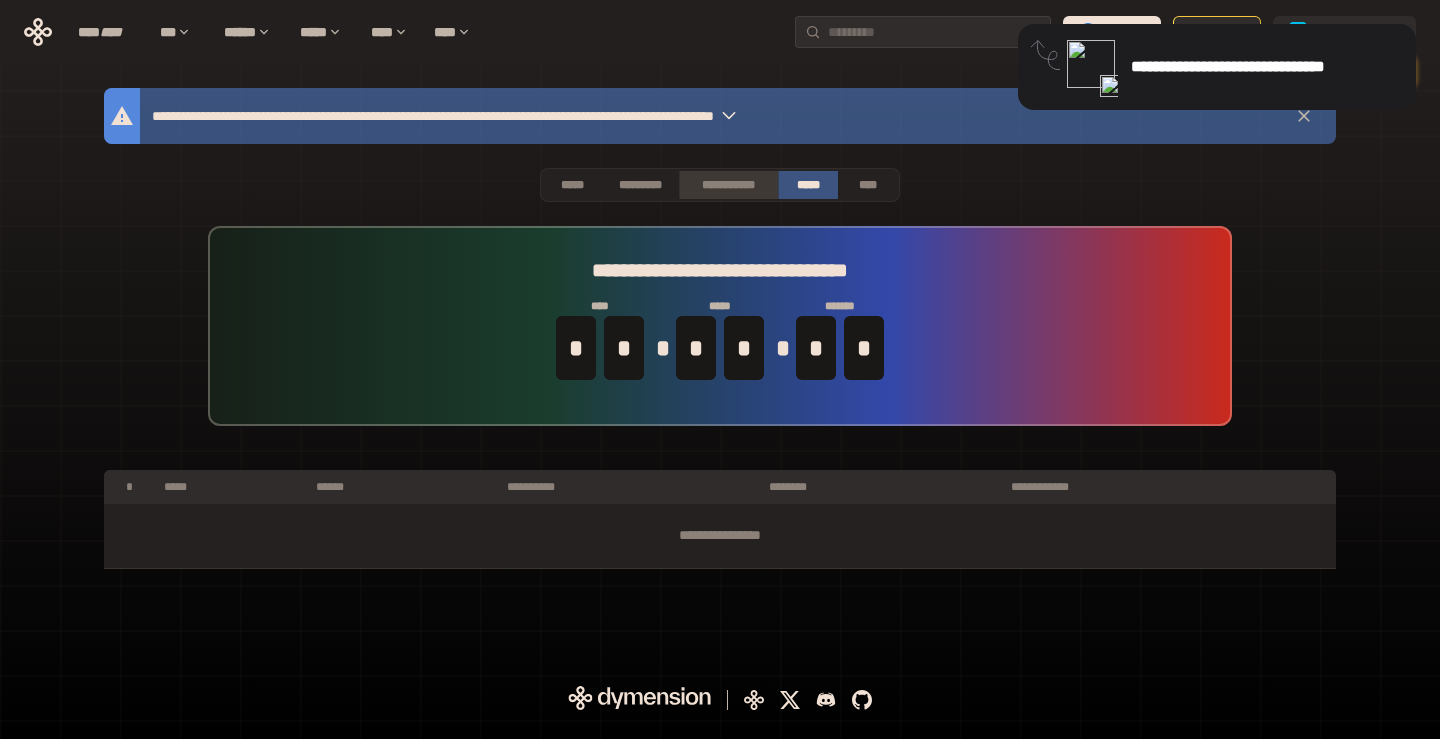 click on "**********" at bounding box center [728, 185] 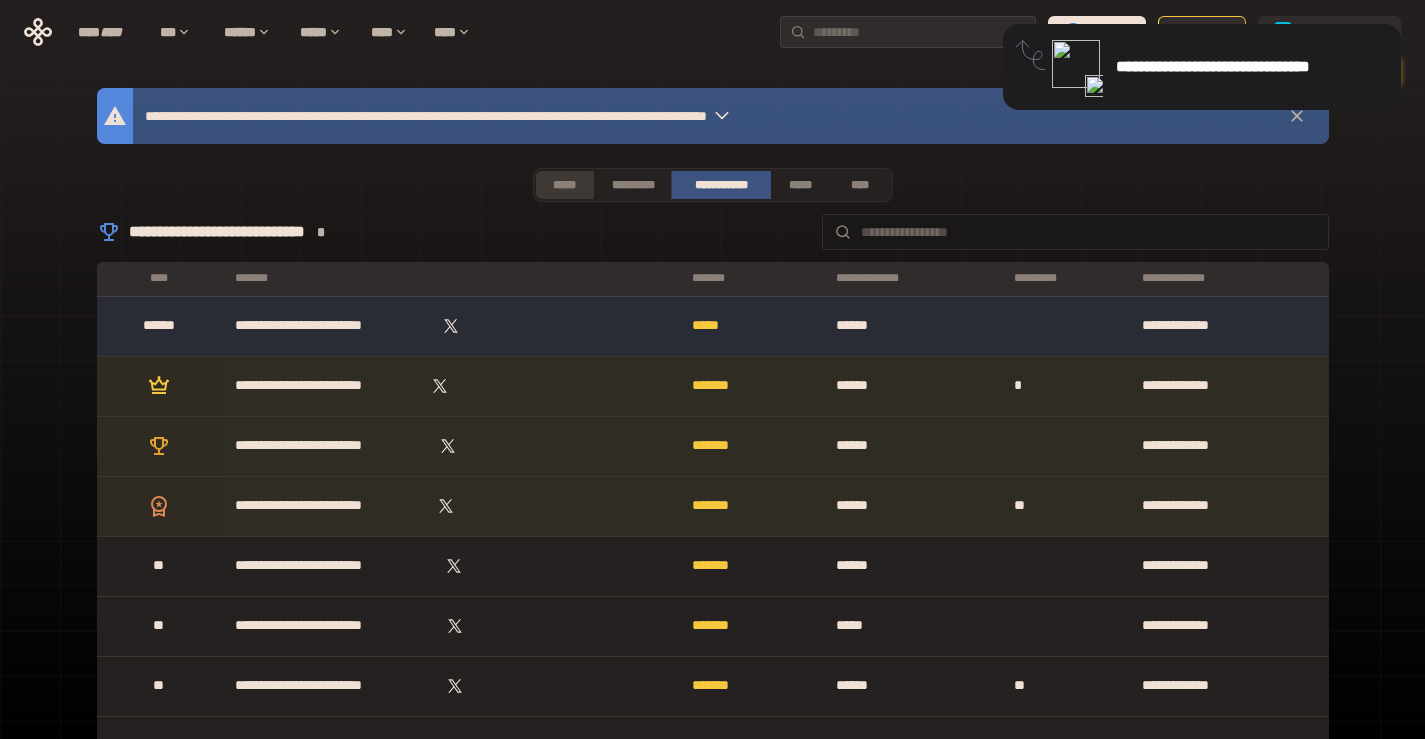 click on "*****" at bounding box center (565, 185) 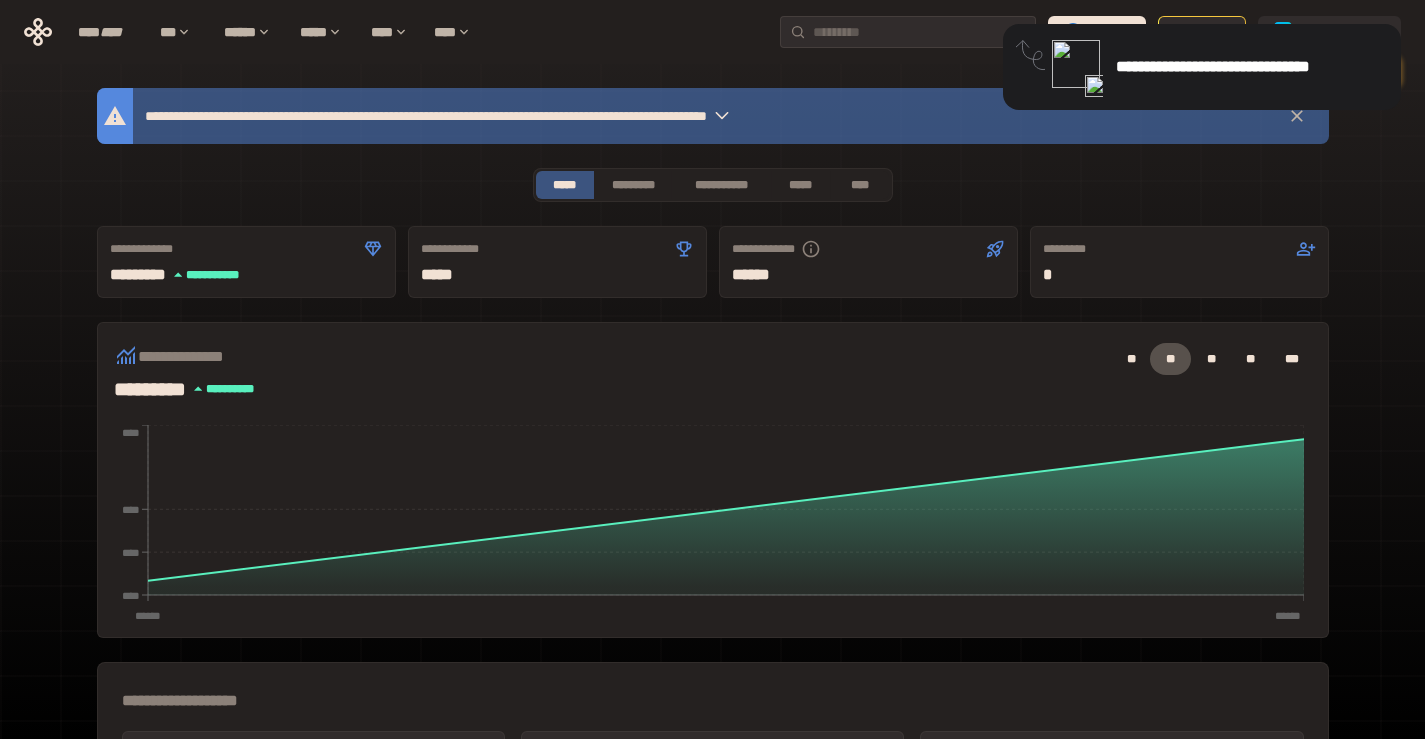 click 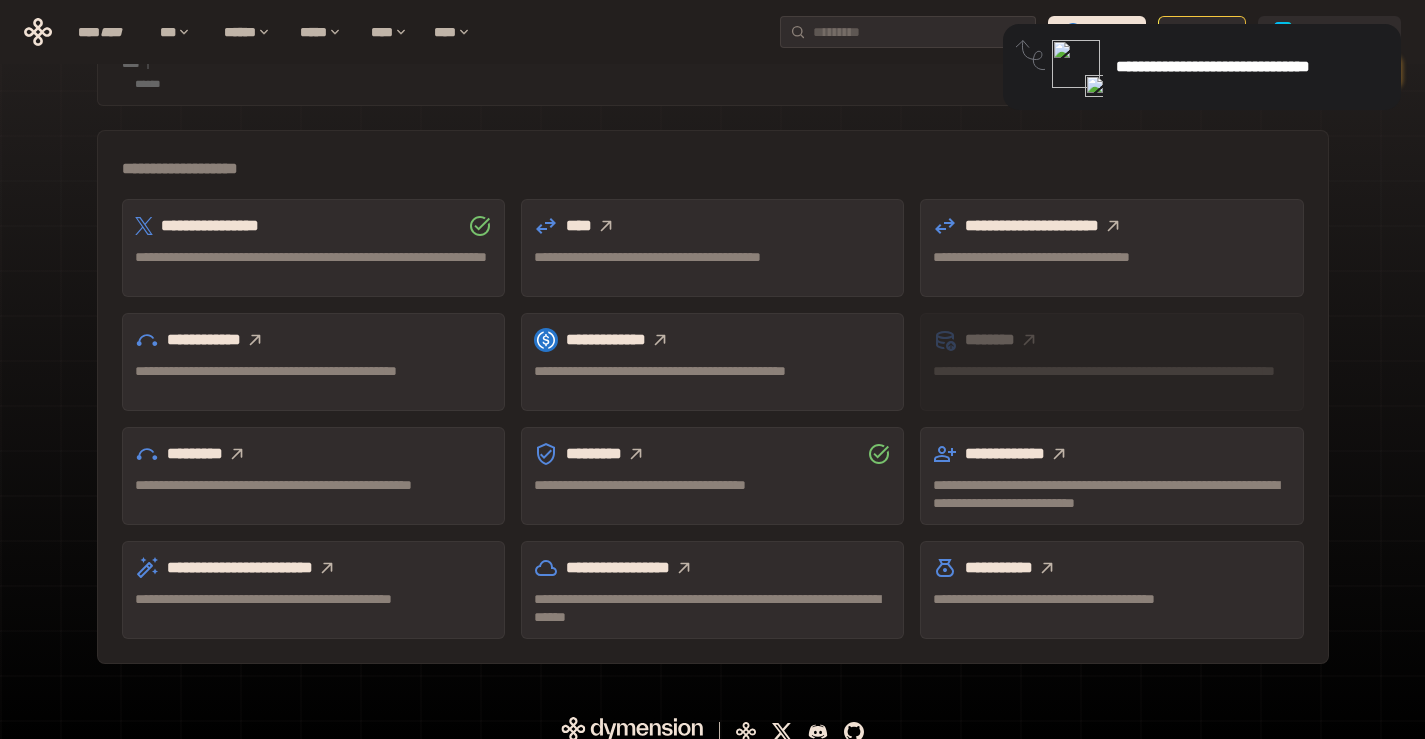 scroll, scrollTop: 549, scrollLeft: 0, axis: vertical 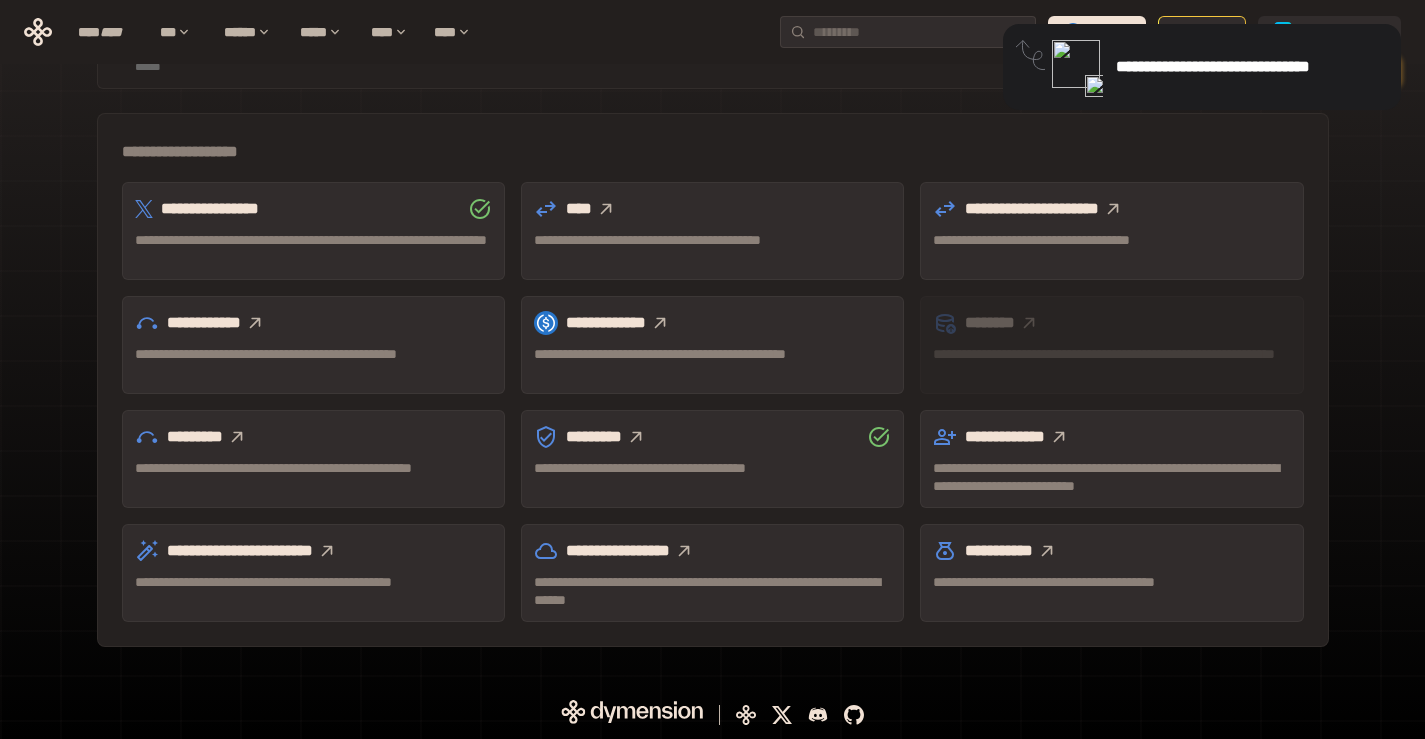 click 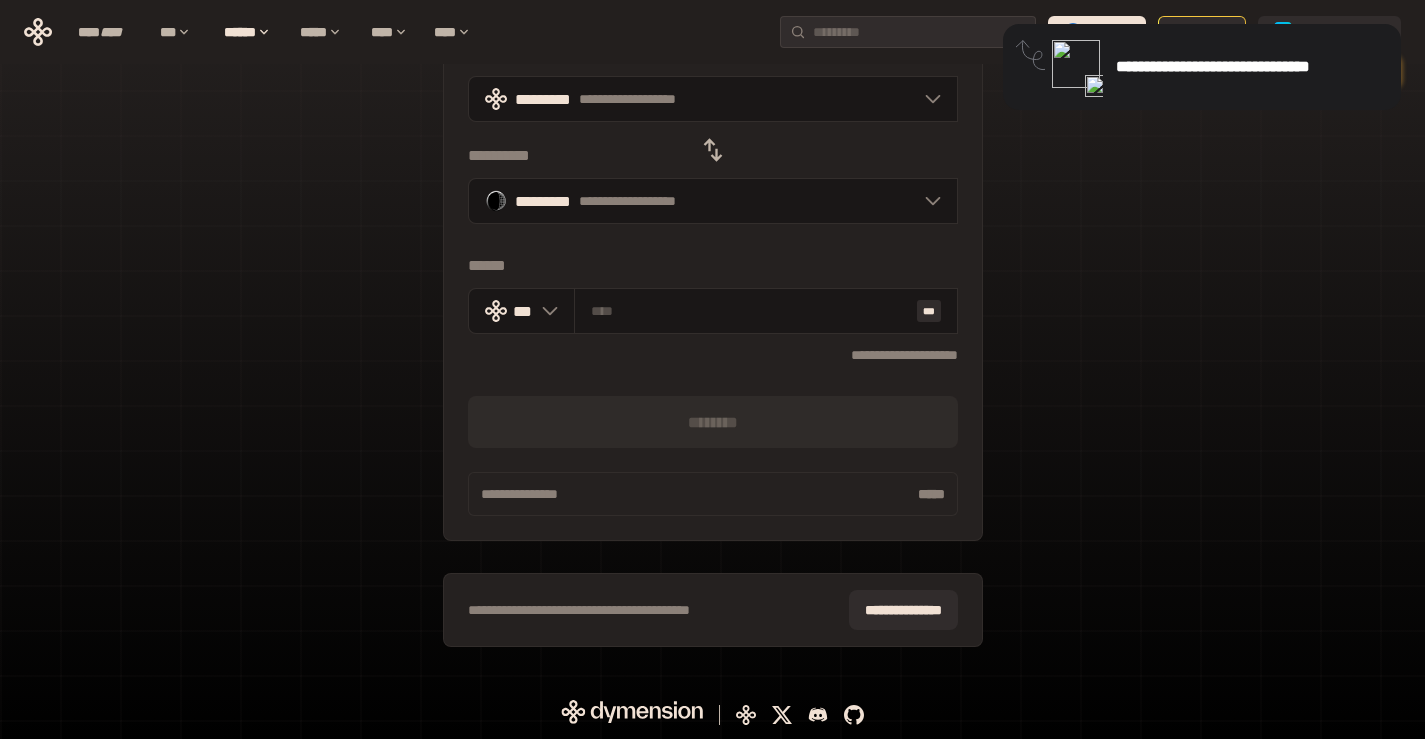 scroll, scrollTop: 135, scrollLeft: 0, axis: vertical 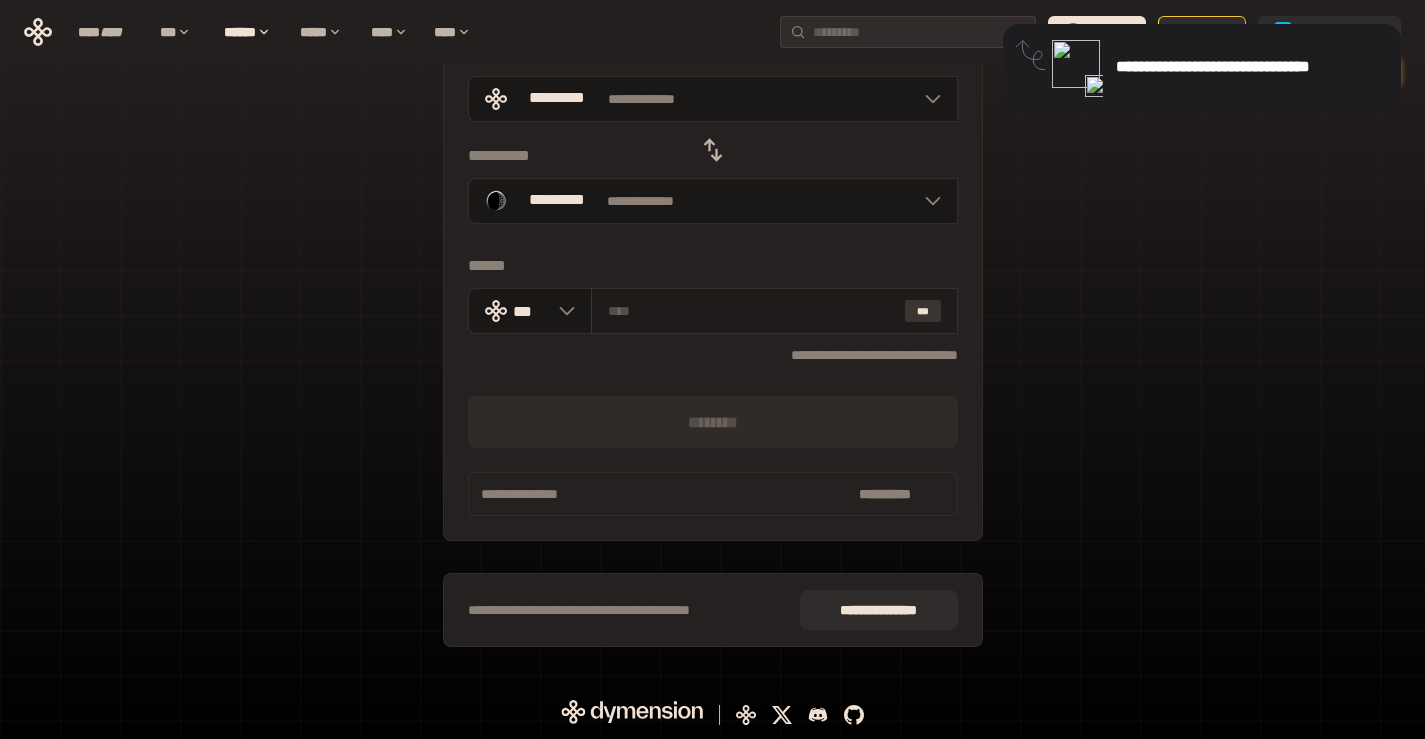 click on "***" at bounding box center (923, 311) 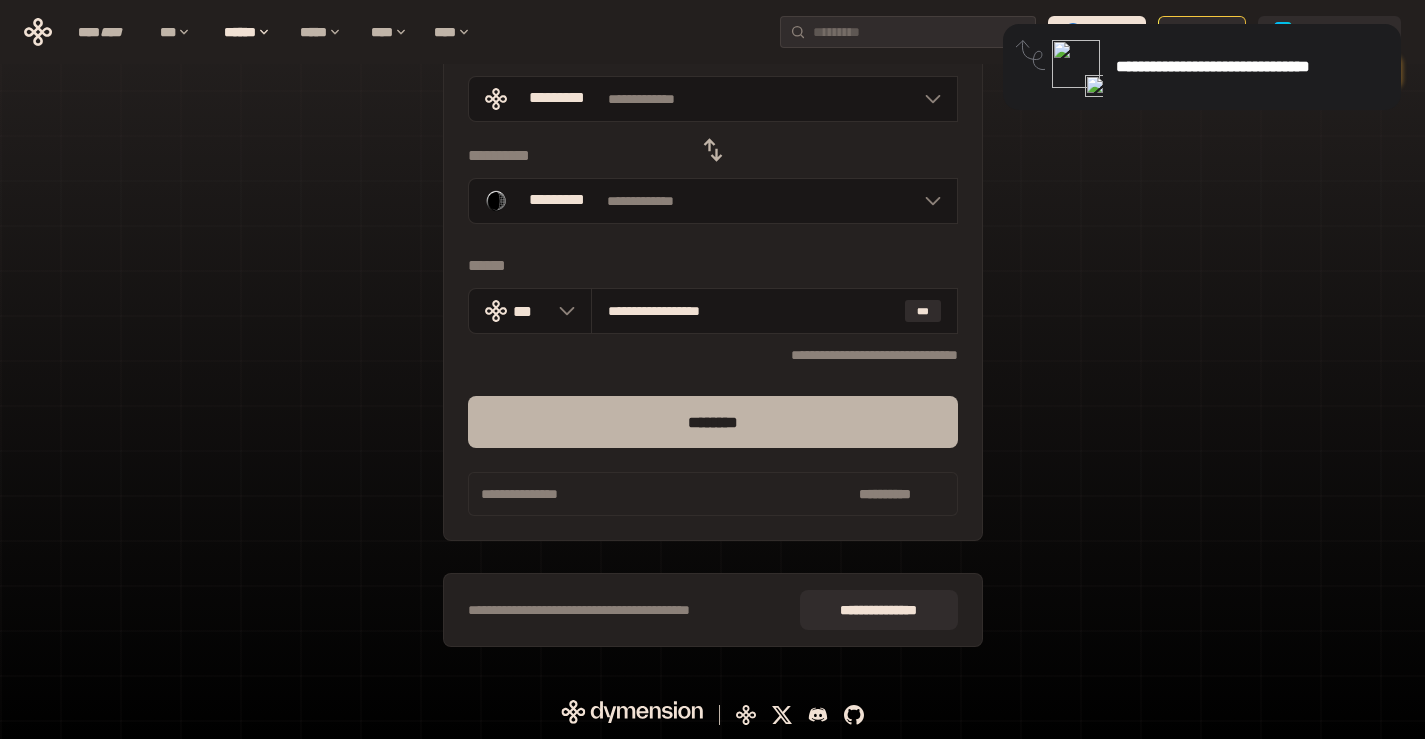 click on "********" at bounding box center [713, 422] 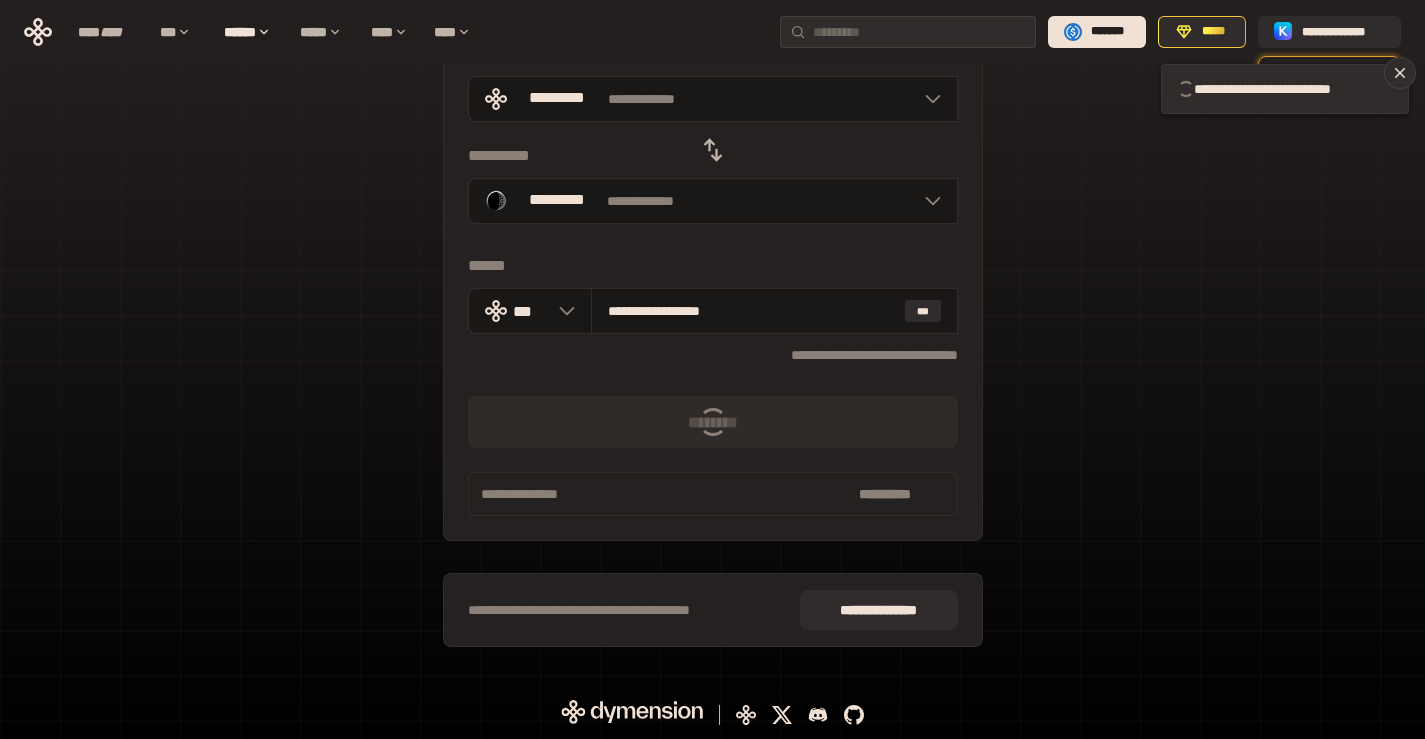 type 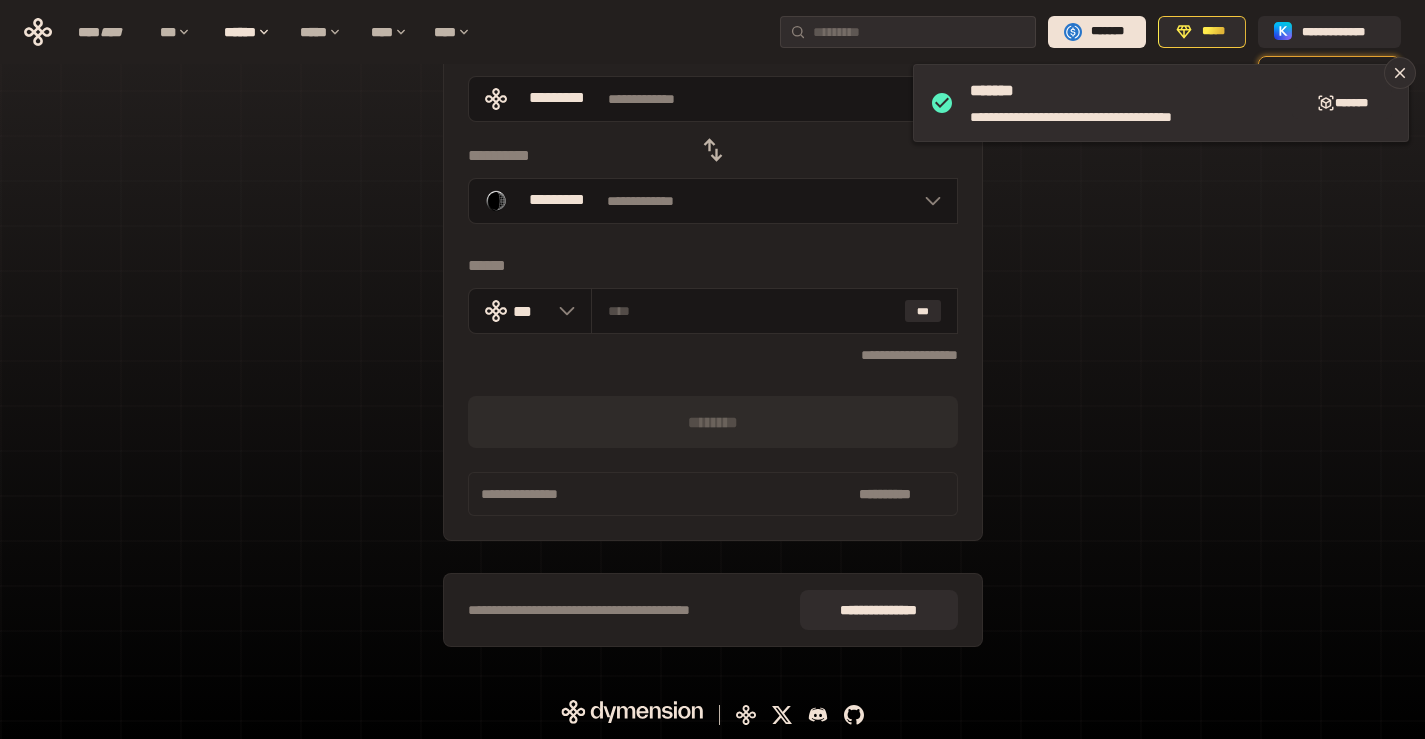 click on "[FIRST] [LAST] [EMAIL] [PHONE] [ADDRESS] [CITY] [STATE] [POSTAL_CODE] [COUNTRY] [DATE] [TIME] [CREDIT_CARD] [EXPIRY_DATE] [CVV] [PASSPORT_NUMBER] [DRIVER_LICENSE]" at bounding box center (712, 310) 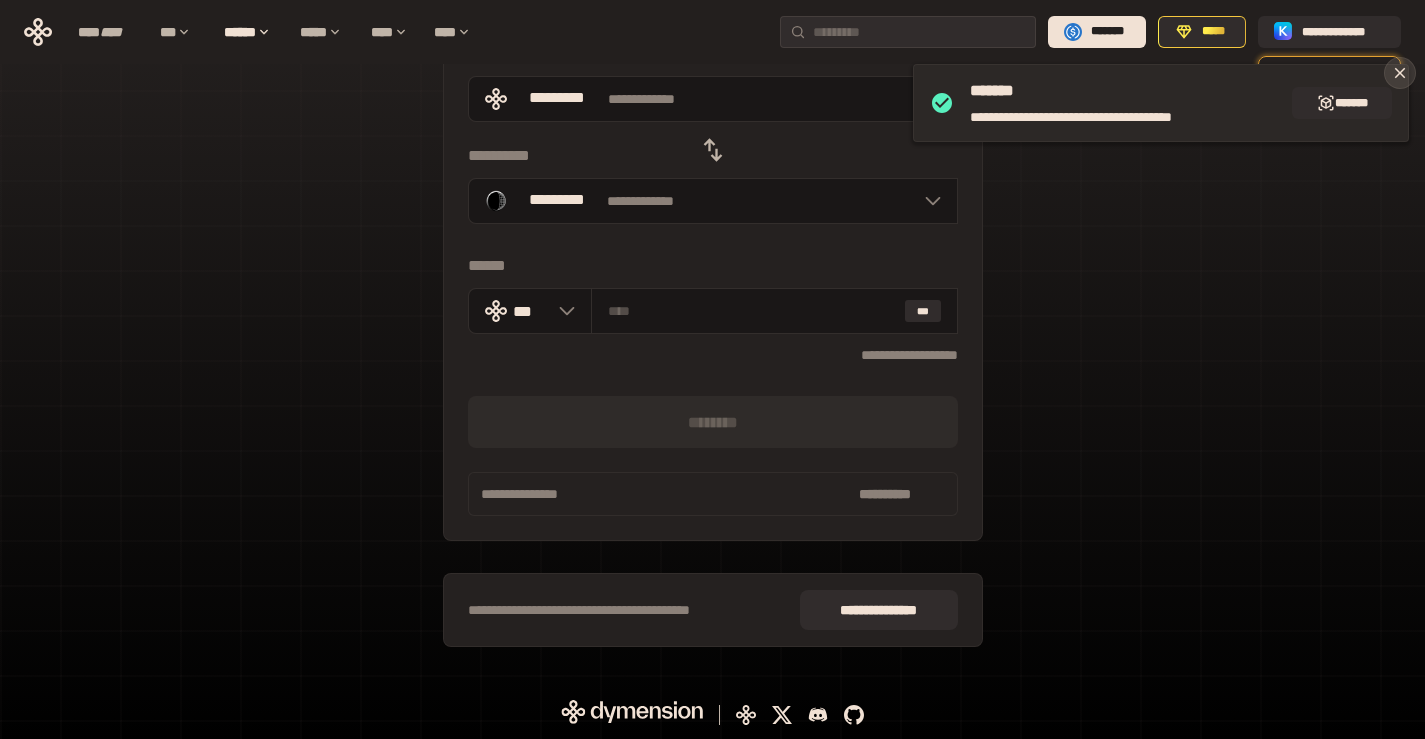 click 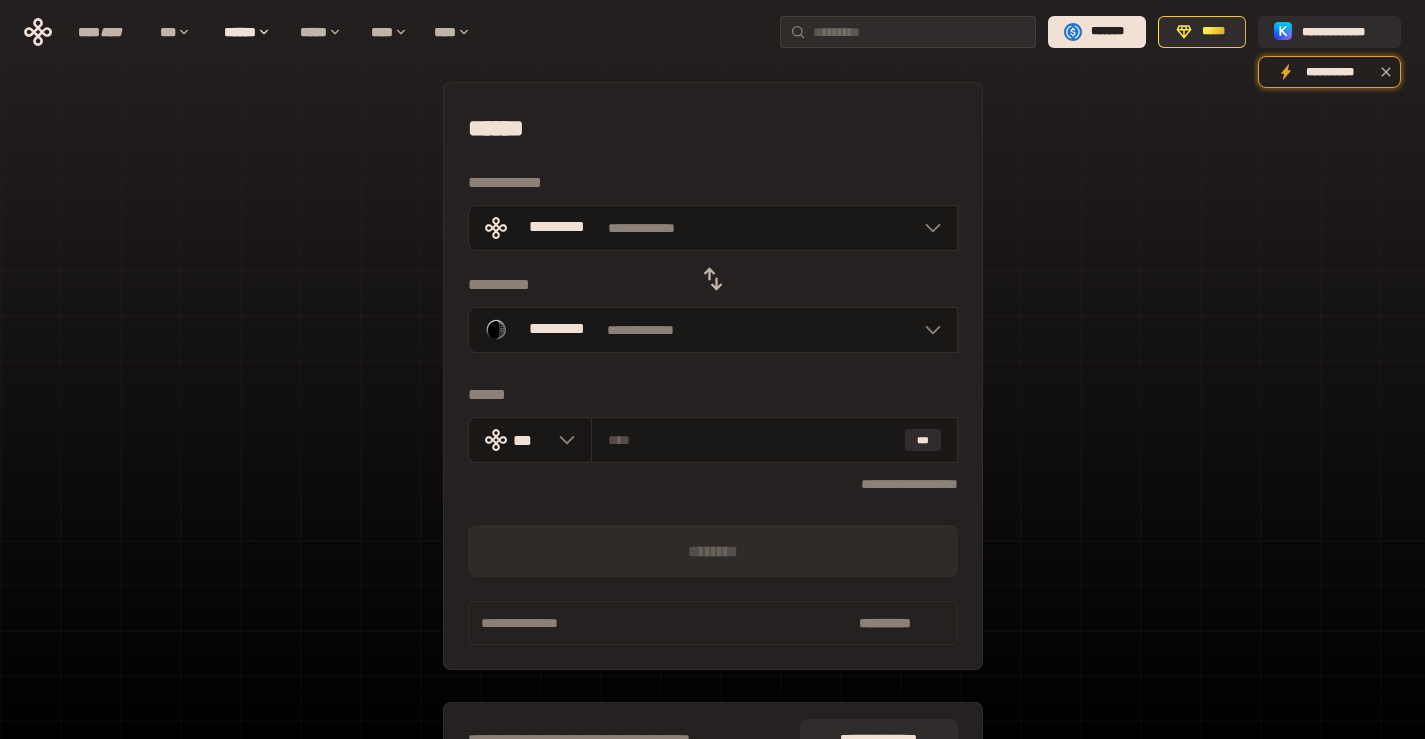 scroll, scrollTop: 0, scrollLeft: 0, axis: both 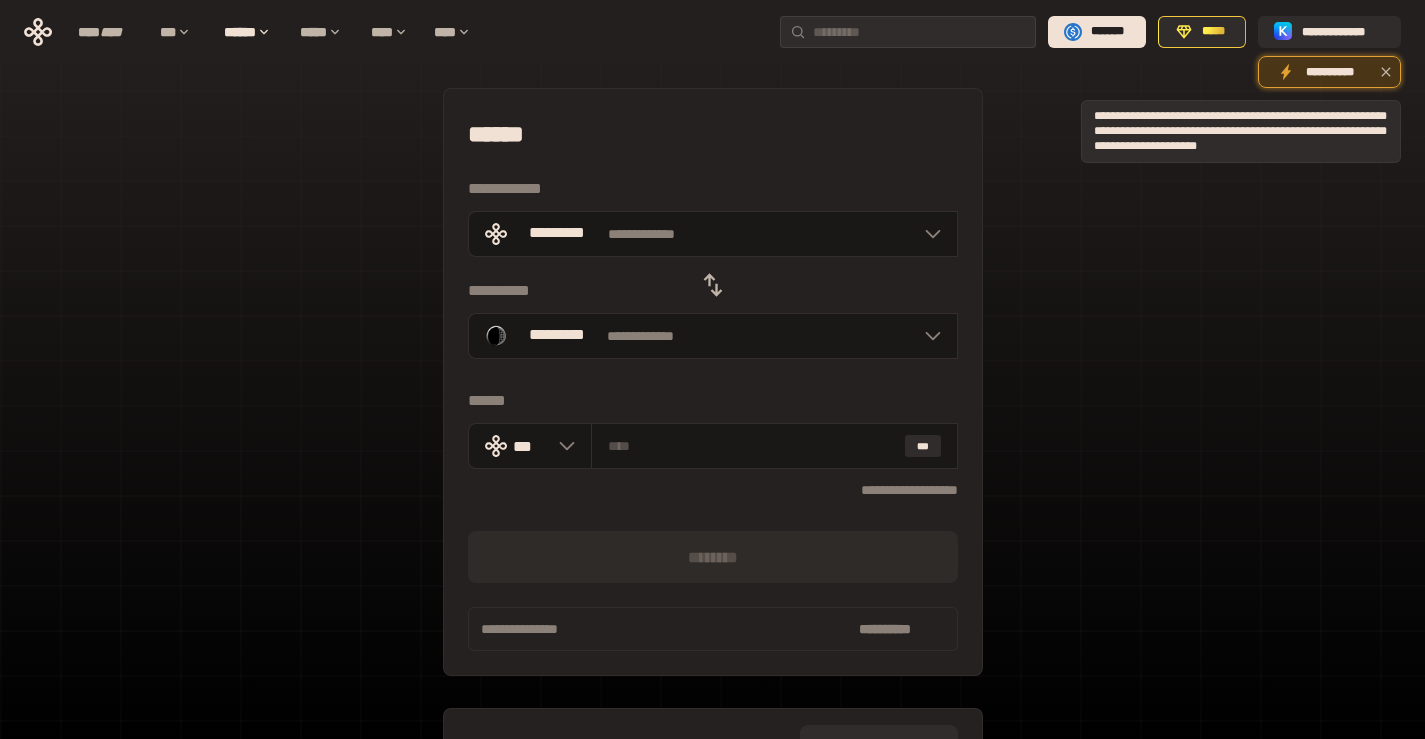 click on "**********" at bounding box center [1329, 75] 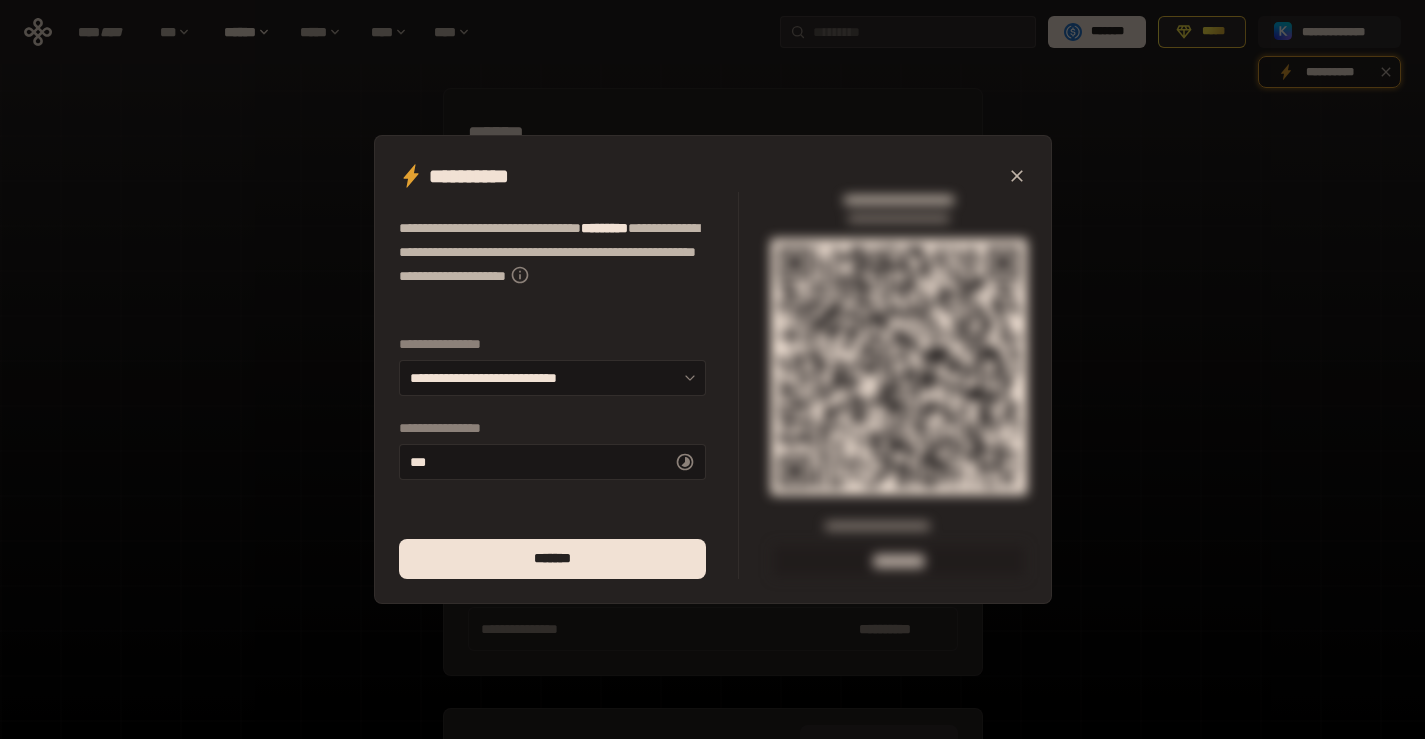 click 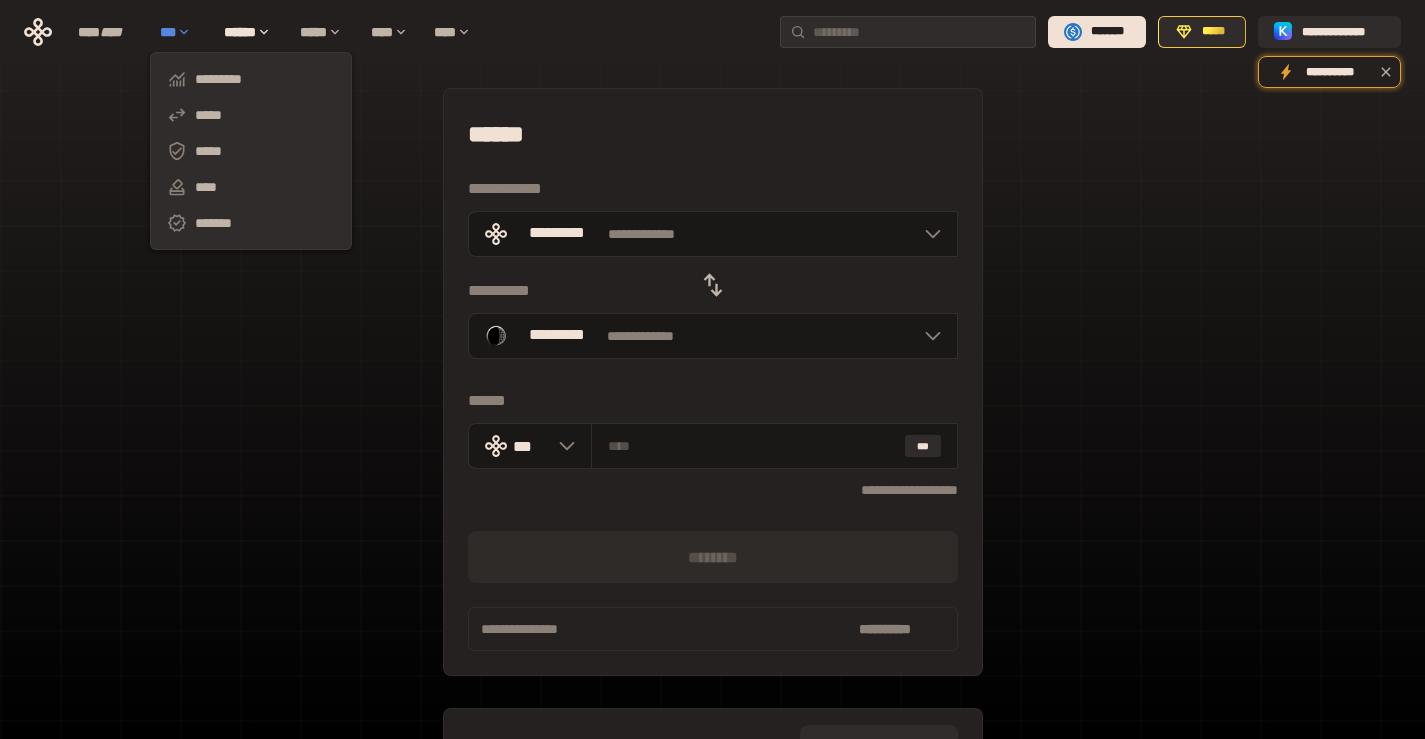 click on "***" at bounding box center [182, 32] 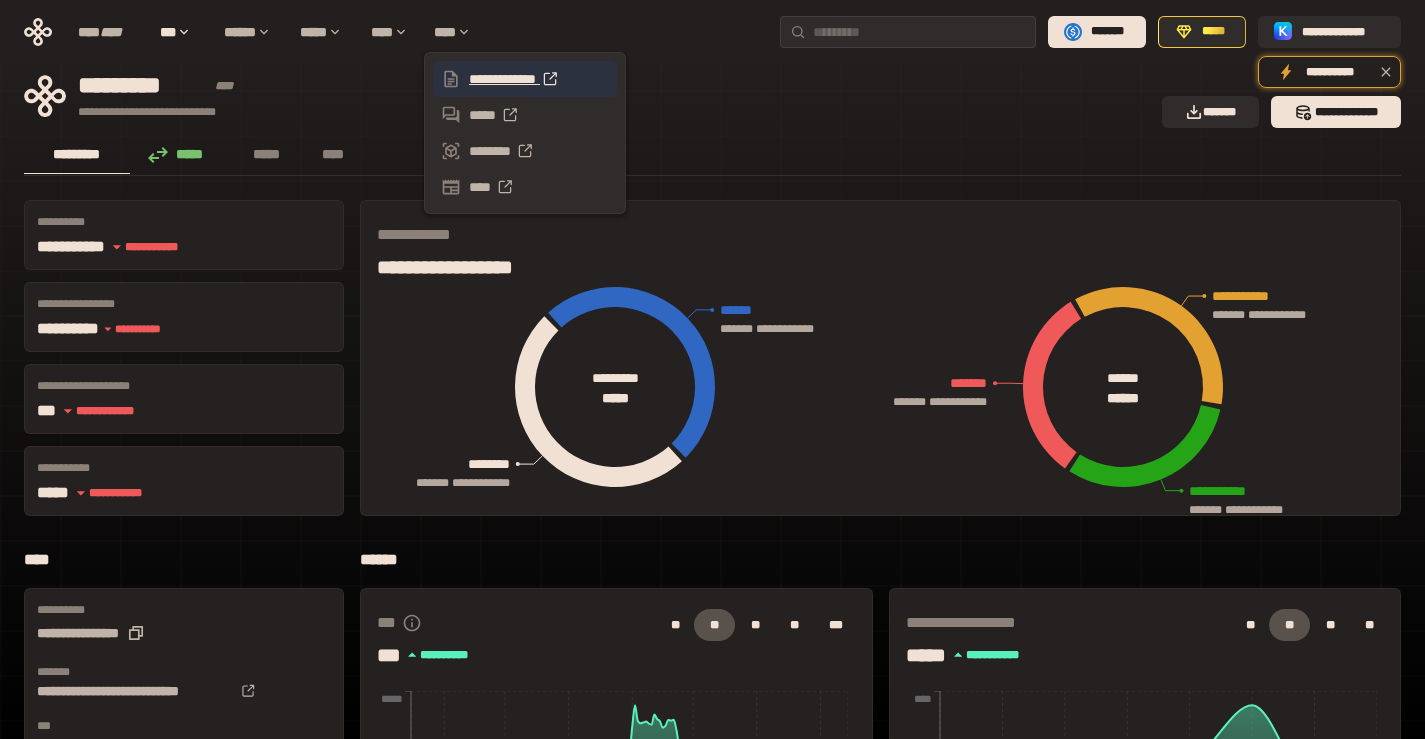 click on "**********" at bounding box center [525, 79] 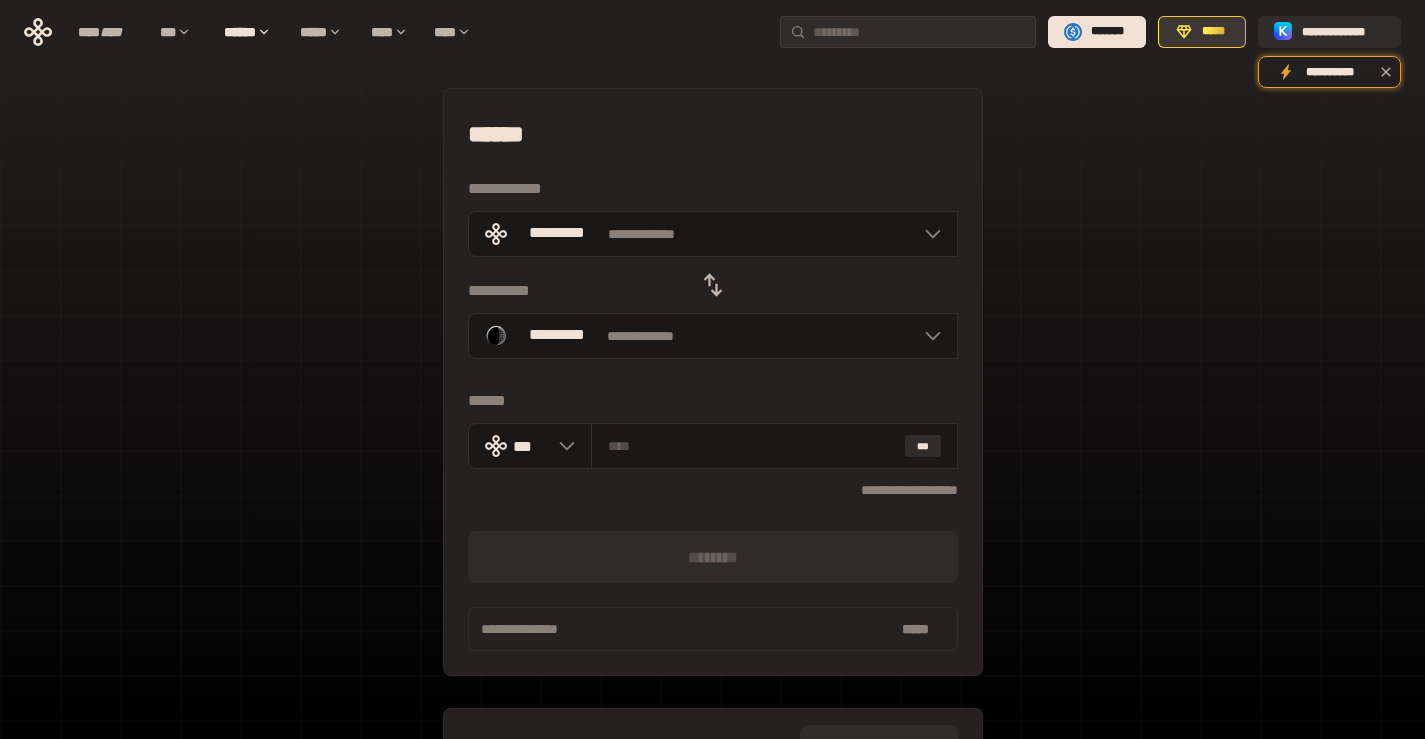 click on "*****" at bounding box center [1213, 32] 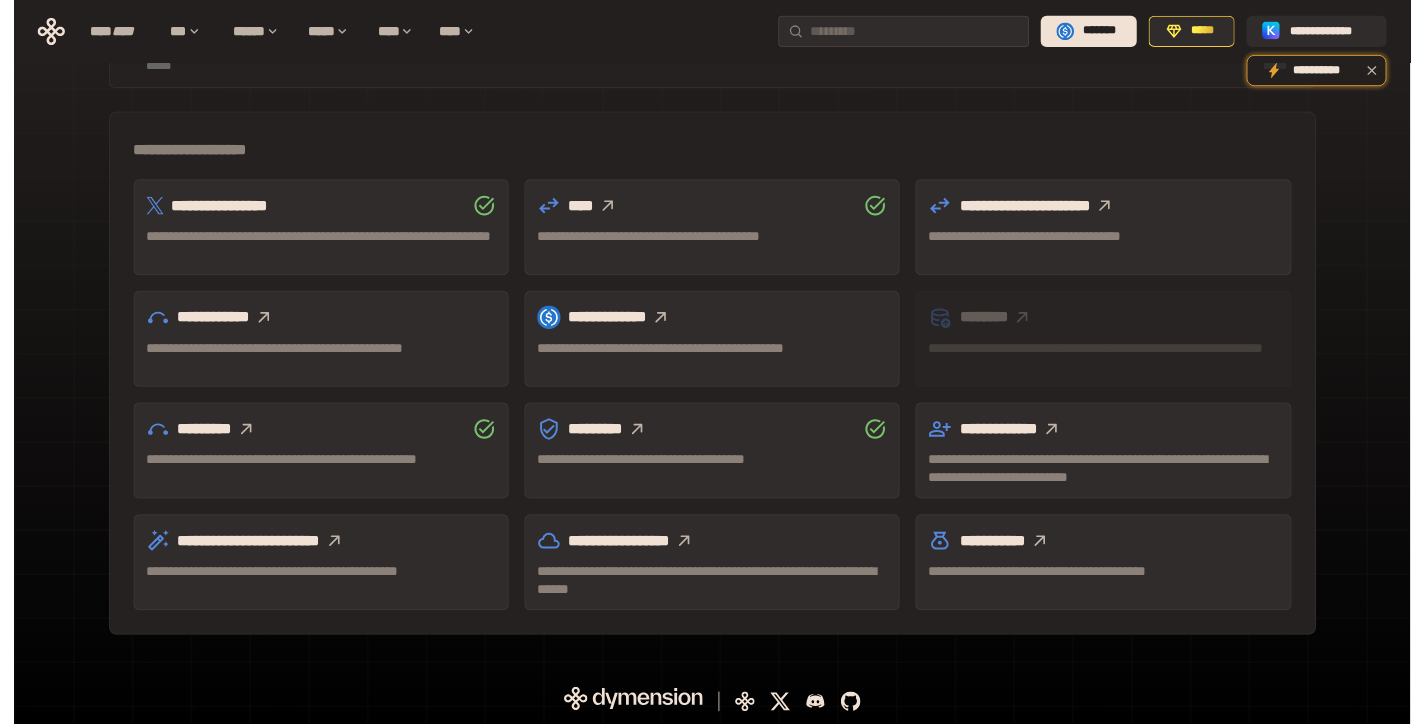 scroll, scrollTop: 549, scrollLeft: 0, axis: vertical 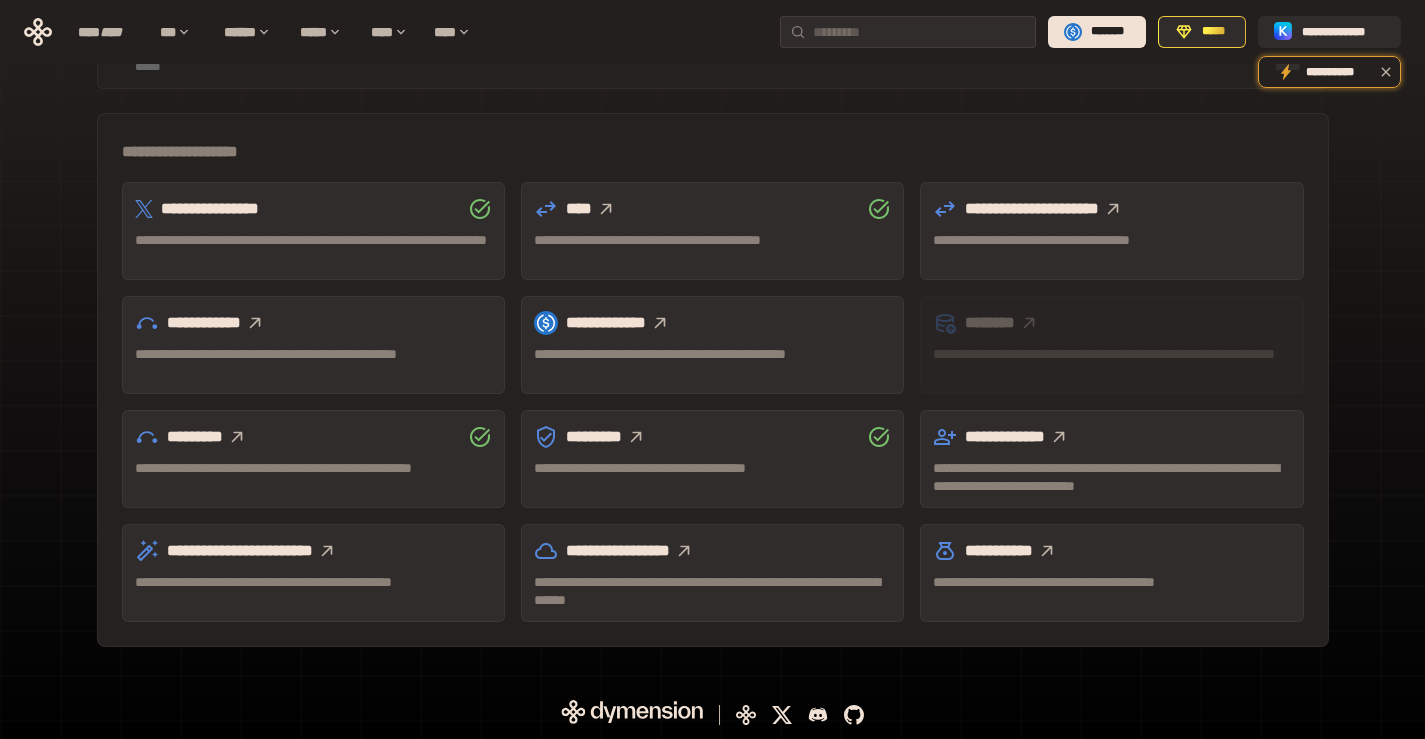 click on "**********" at bounding box center (313, 573) 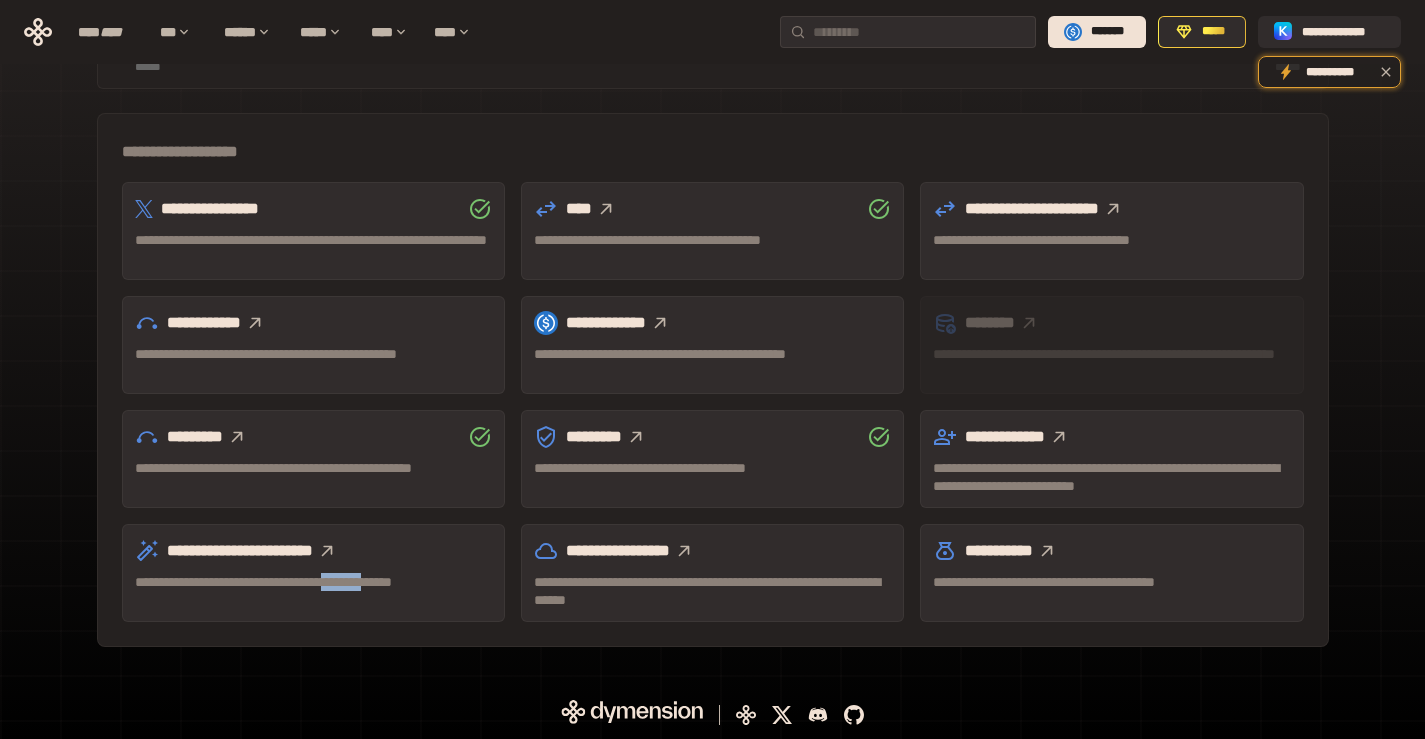 click on "**********" at bounding box center (313, 591) 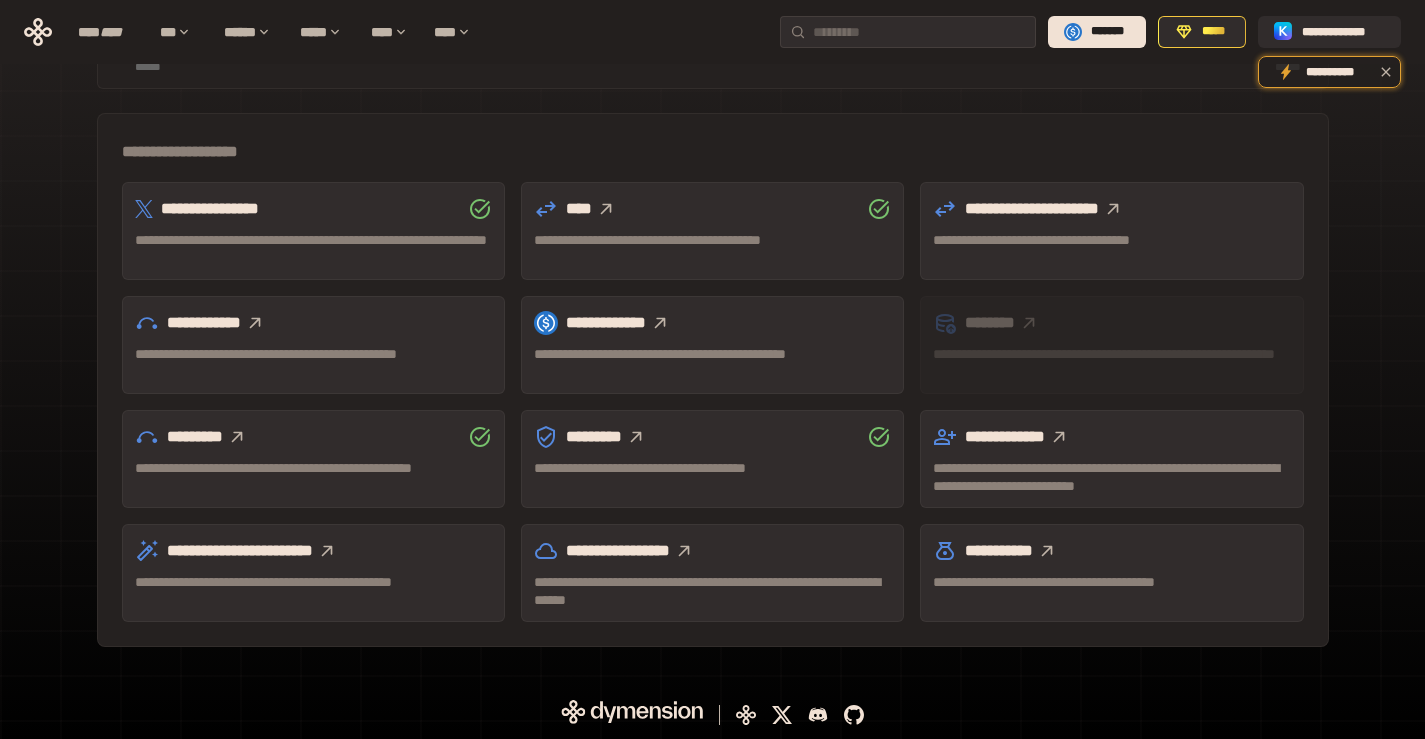 click on "[FIRST] [LAST] [EMAIL] [PHONE] [ADDRESS] [CITY] [STATE] [POSTAL_CODE] [COUNTRY] [DATE] [TIME] [CREDIT_CARD] [EXPIRY_DATE] [CVV] [PASSPORT_NUMBER] [DRIVER_LICENSE]" at bounding box center (713, 402) 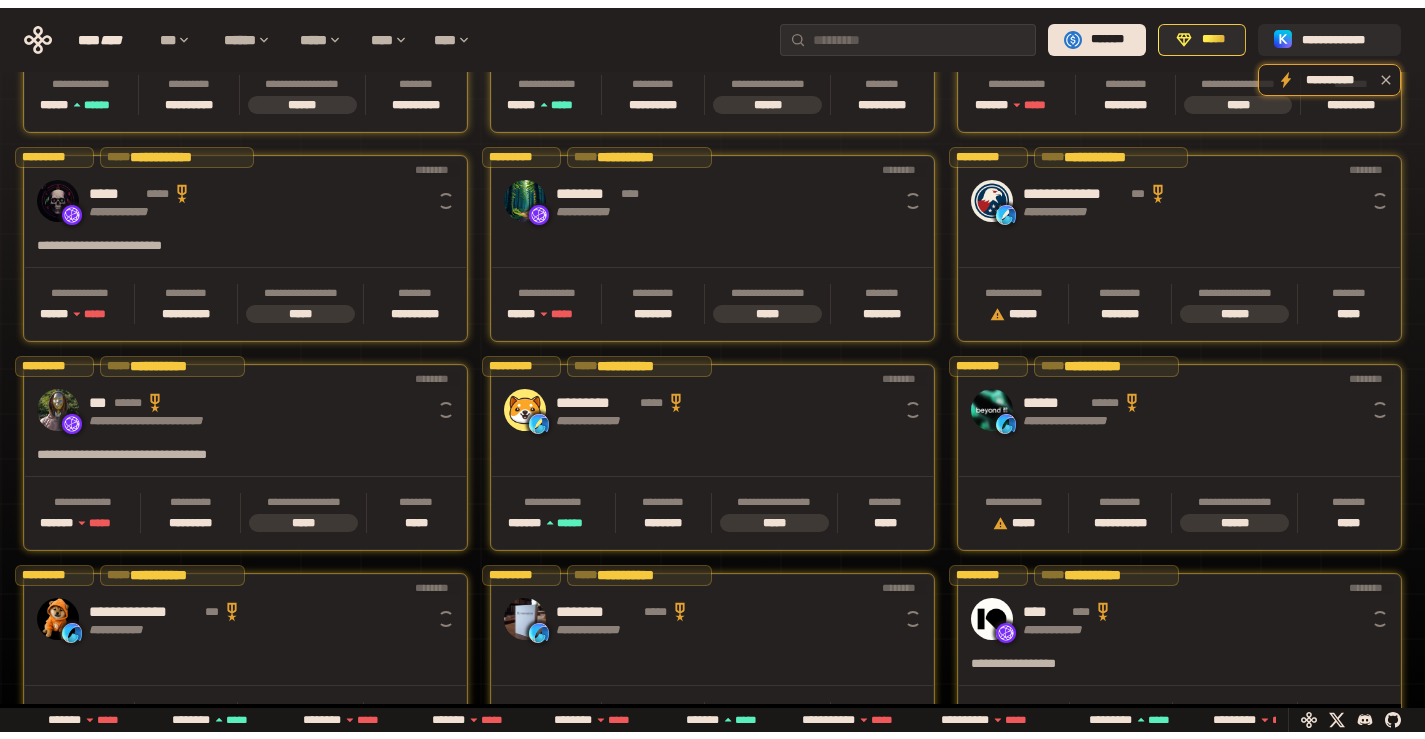 scroll, scrollTop: 0, scrollLeft: 16, axis: horizontal 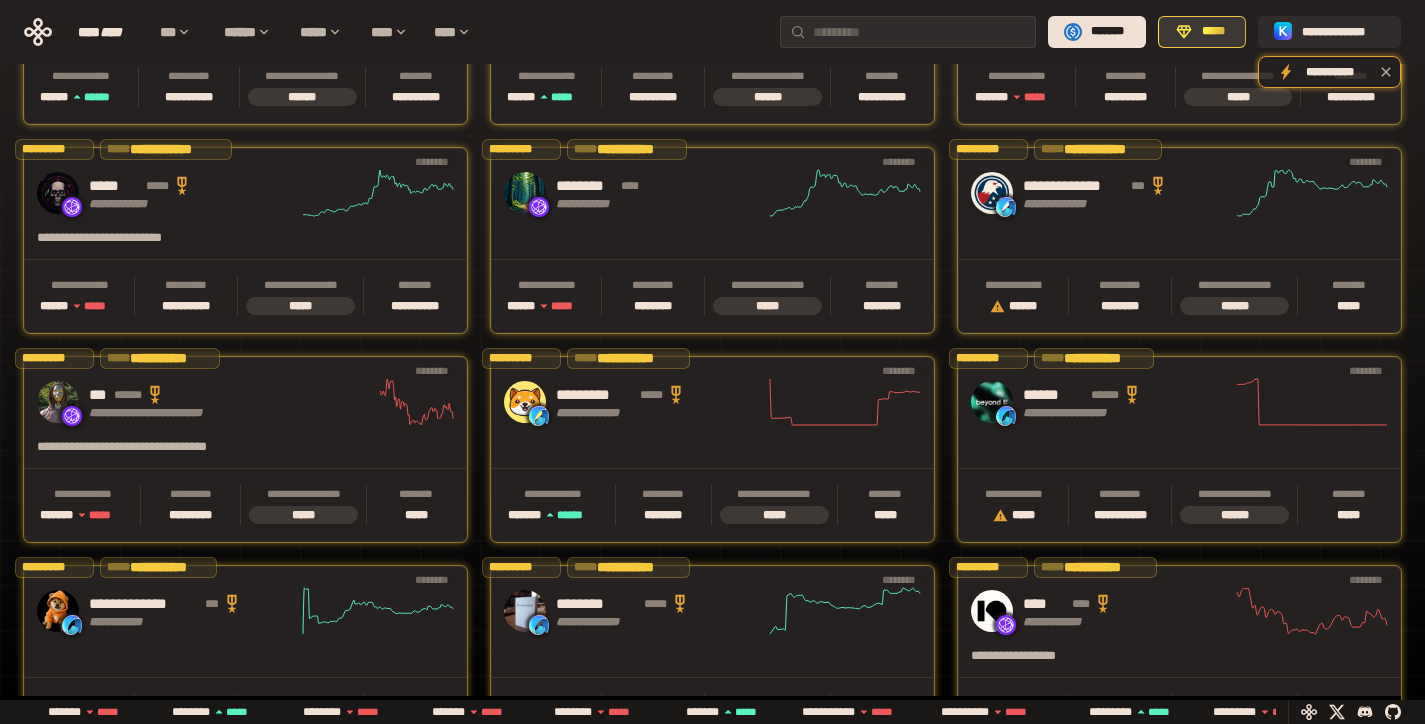click on "*****" at bounding box center [1213, 32] 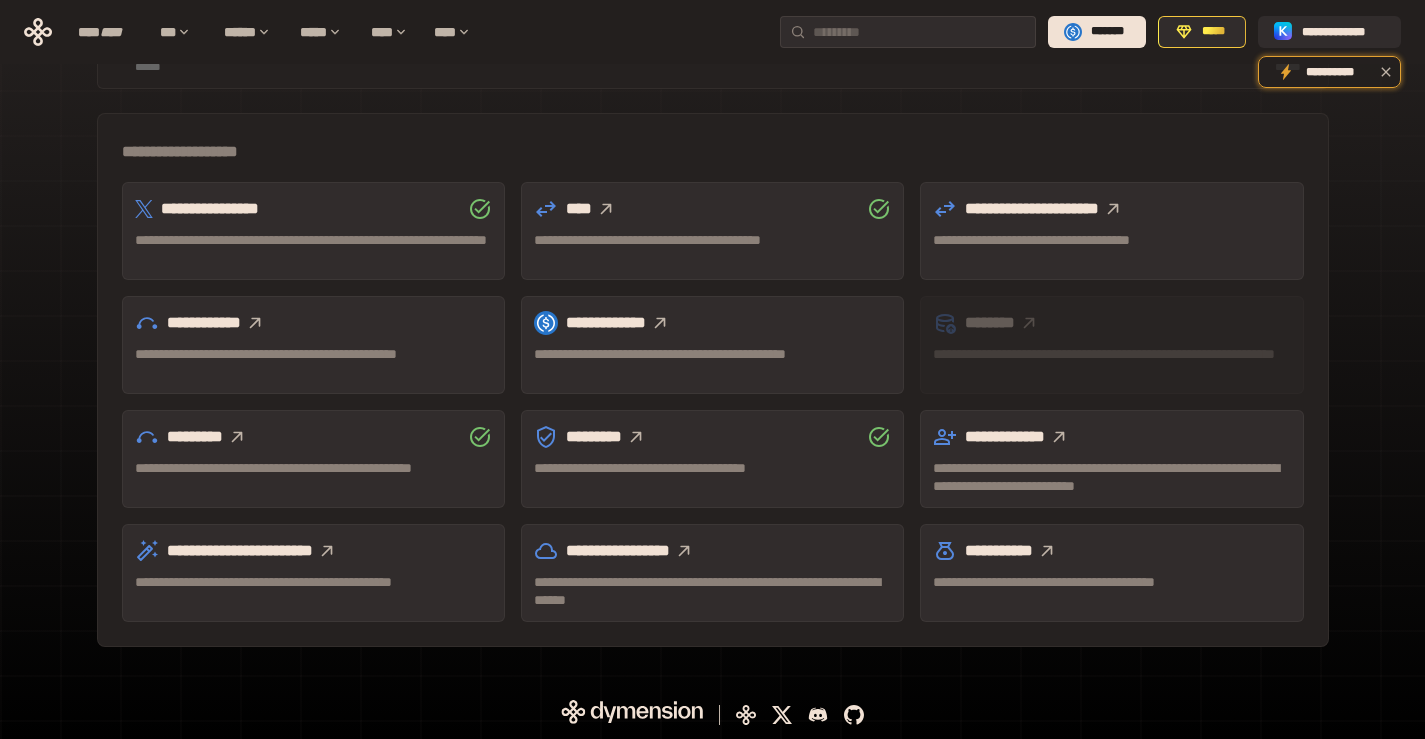 click on "[FIRST] [LAST] [EMAIL] [PHONE] [ADDRESS] [CITY] [STATE] [POSTAL_CODE] [COUNTRY] [DATE] [TIME] [CREDIT_CARD] [EXPIRY_DATE] [CVV] [PASSPORT_NUMBER] [DRIVER_LICENSE]" at bounding box center [712, 71] 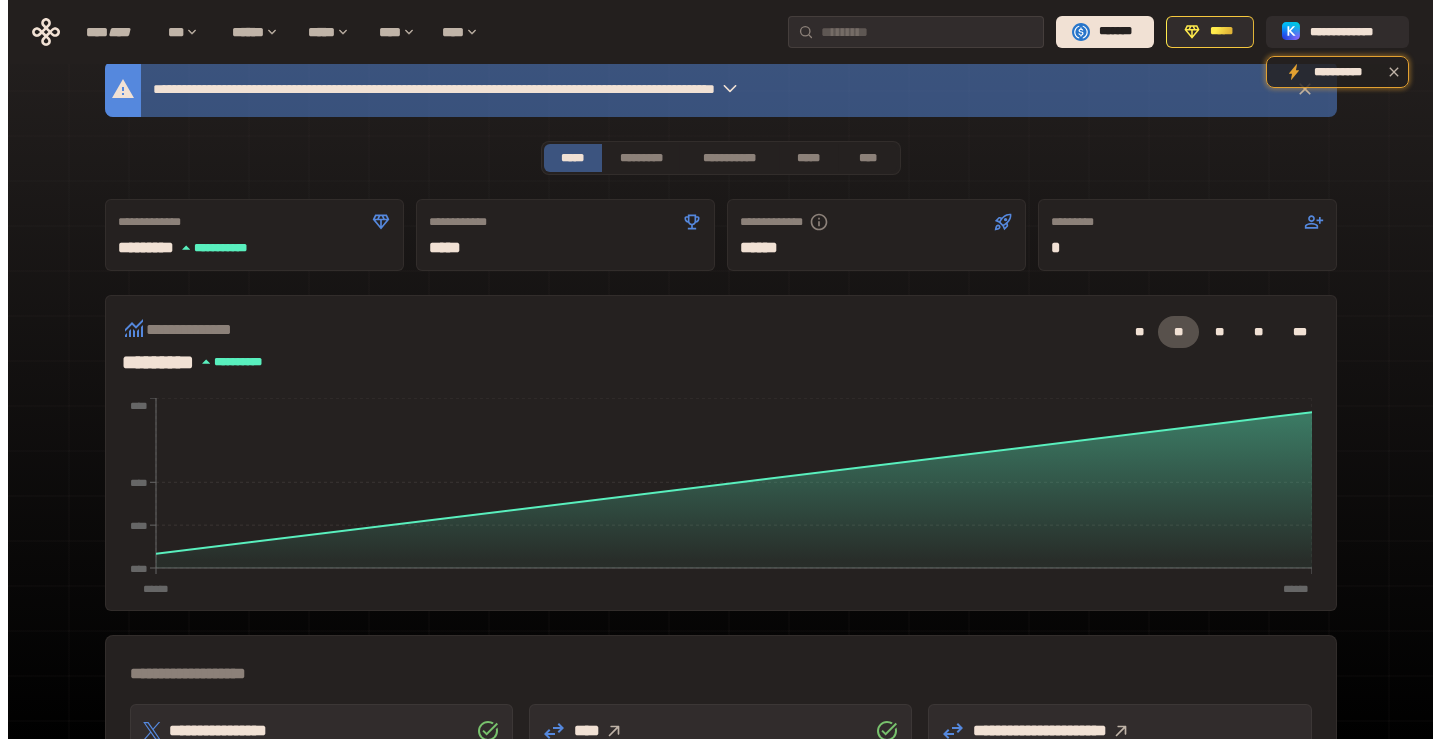 scroll, scrollTop: 0, scrollLeft: 0, axis: both 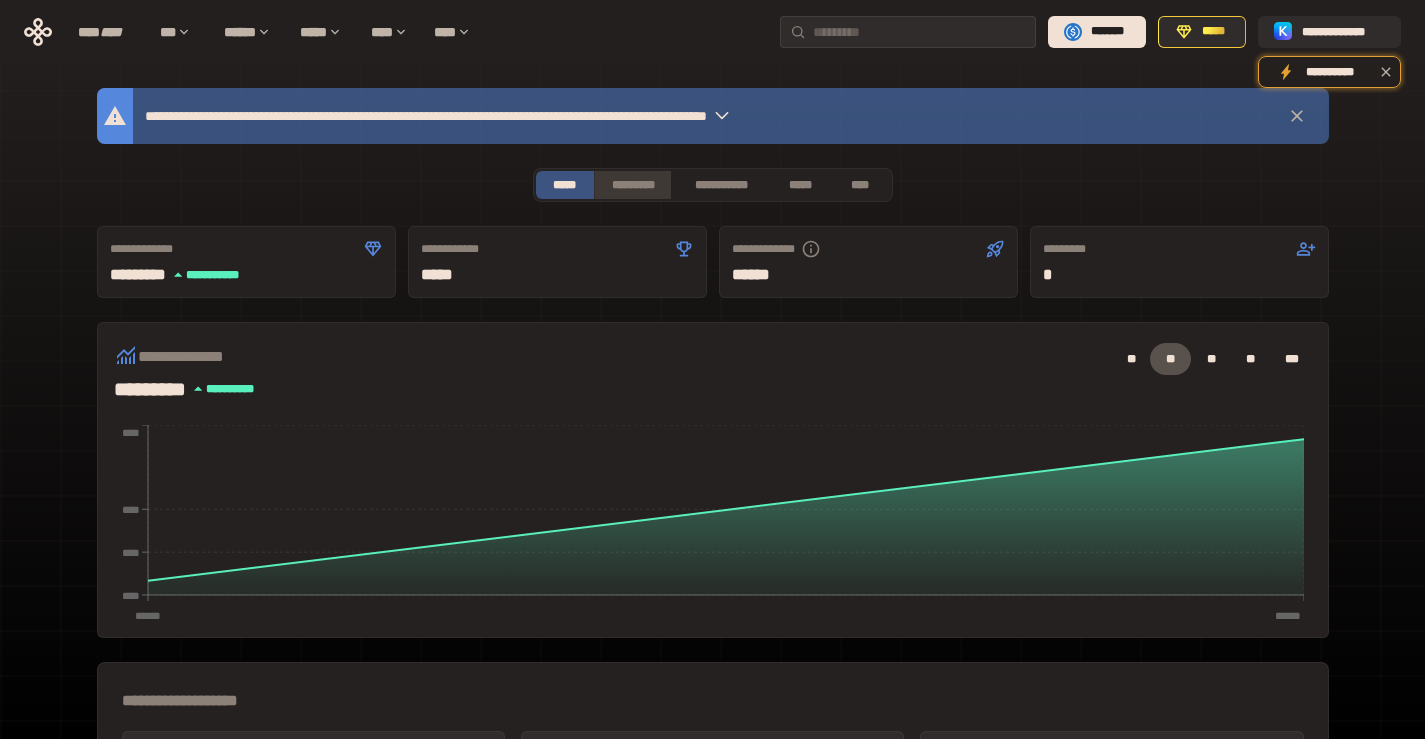 click on "*********" at bounding box center (632, 185) 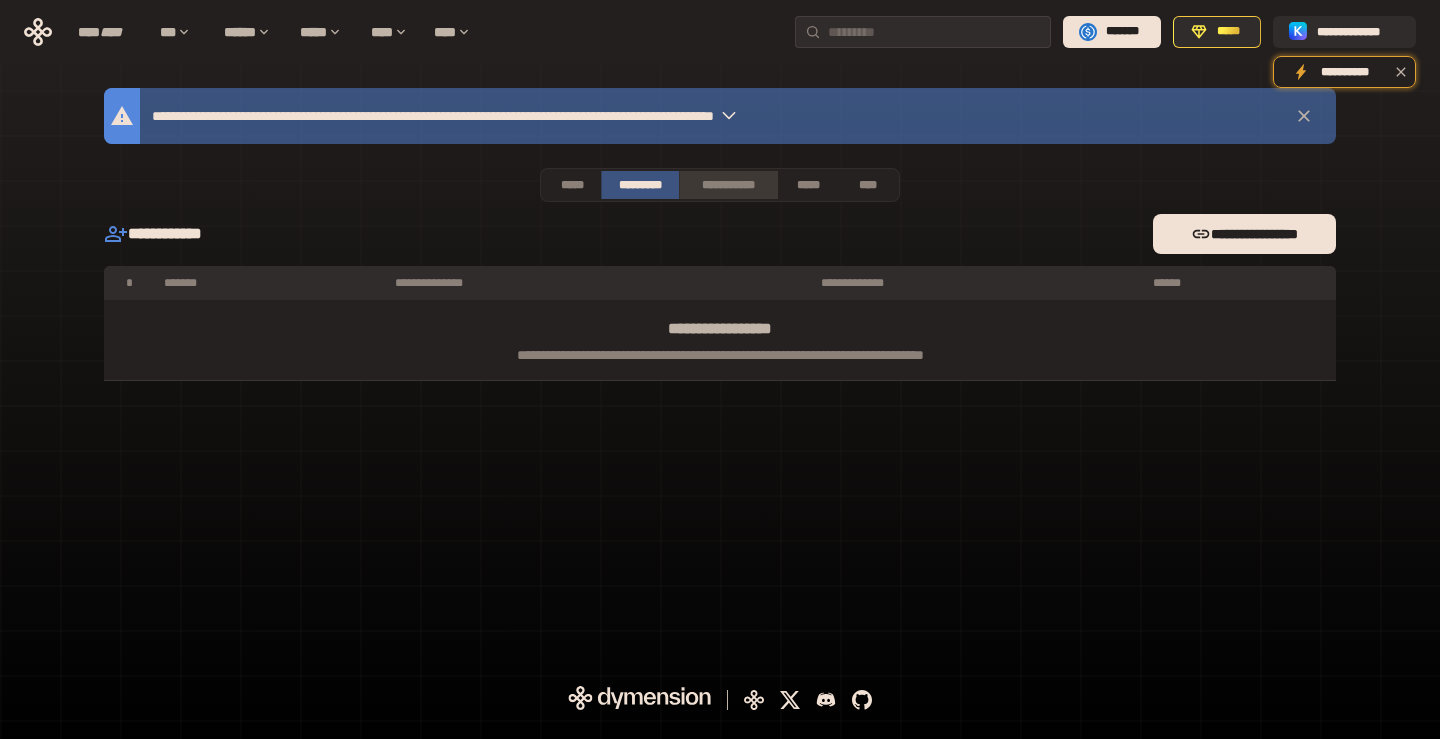 click on "**********" at bounding box center (728, 185) 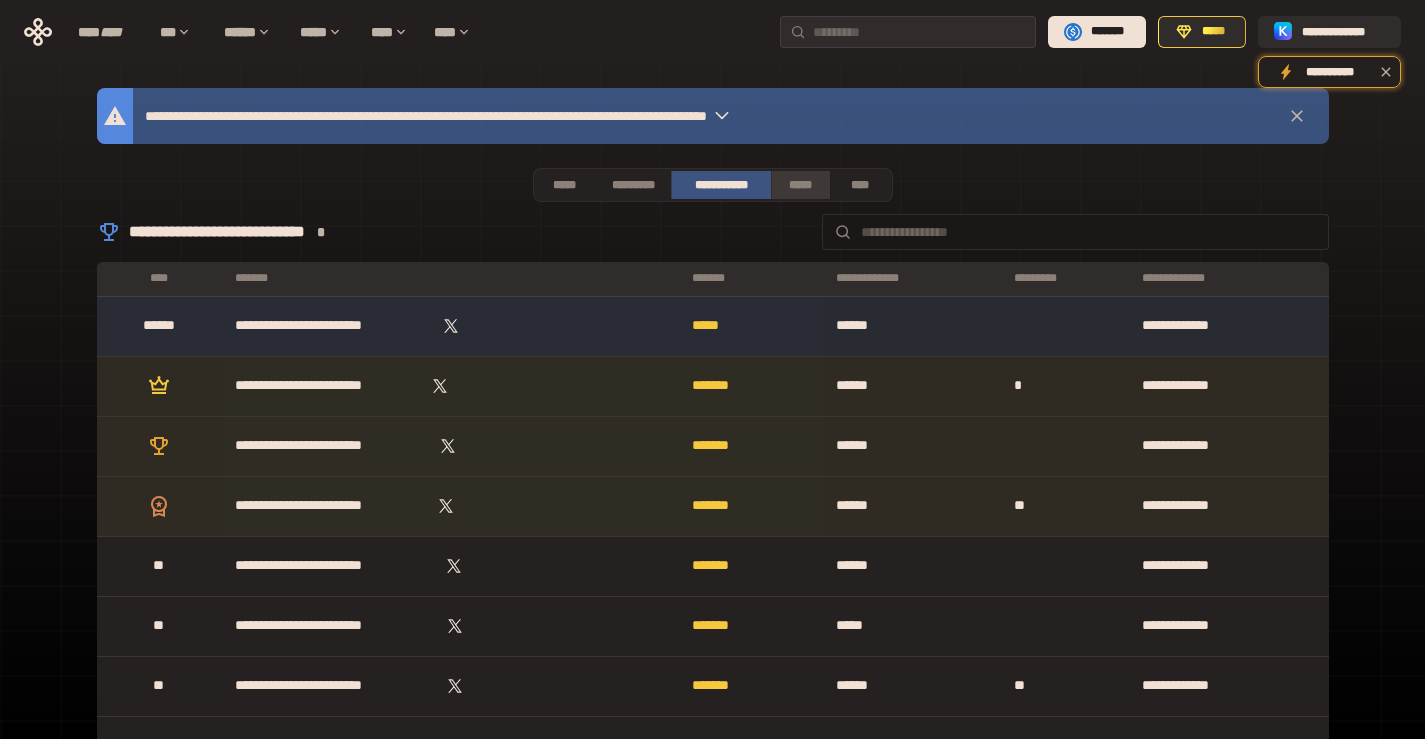 click on "*****" at bounding box center (800, 185) 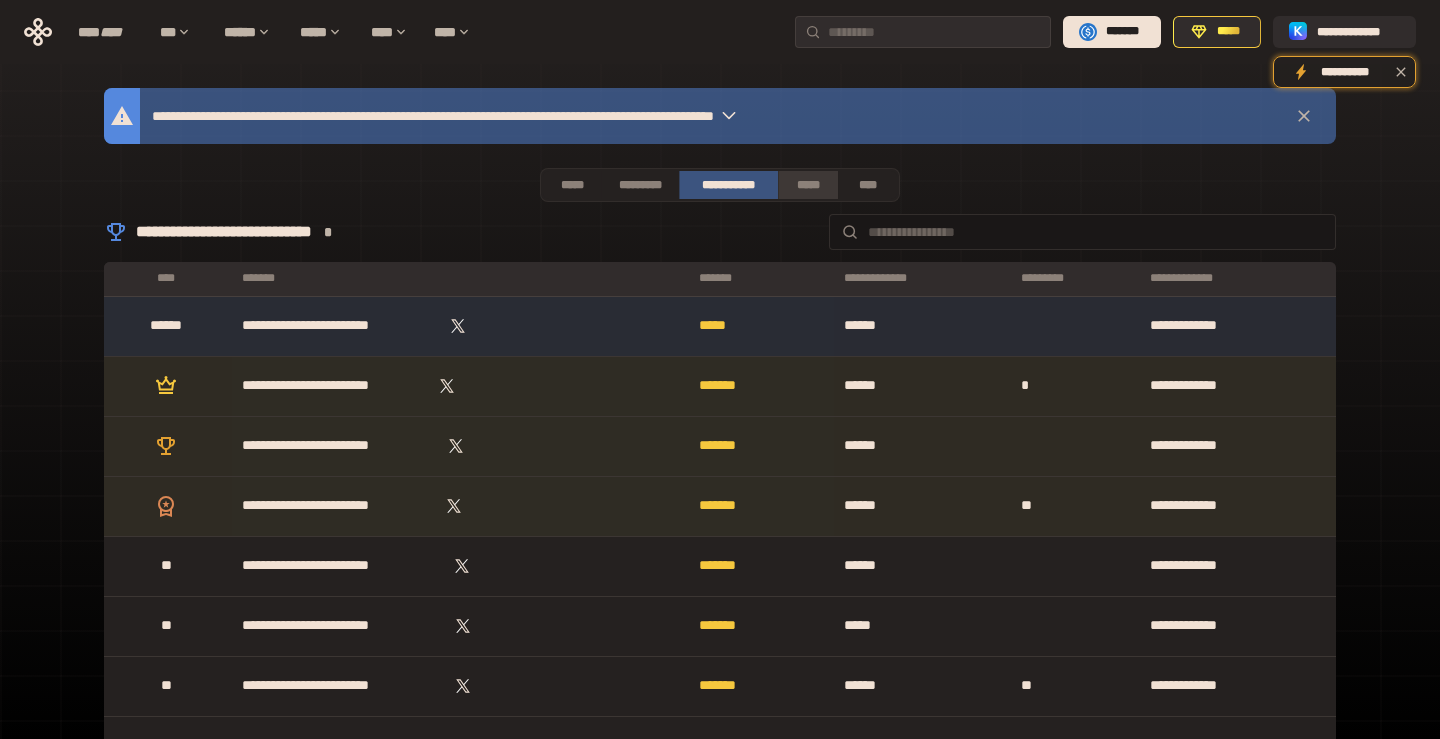 click on "*****" at bounding box center [807, 185] 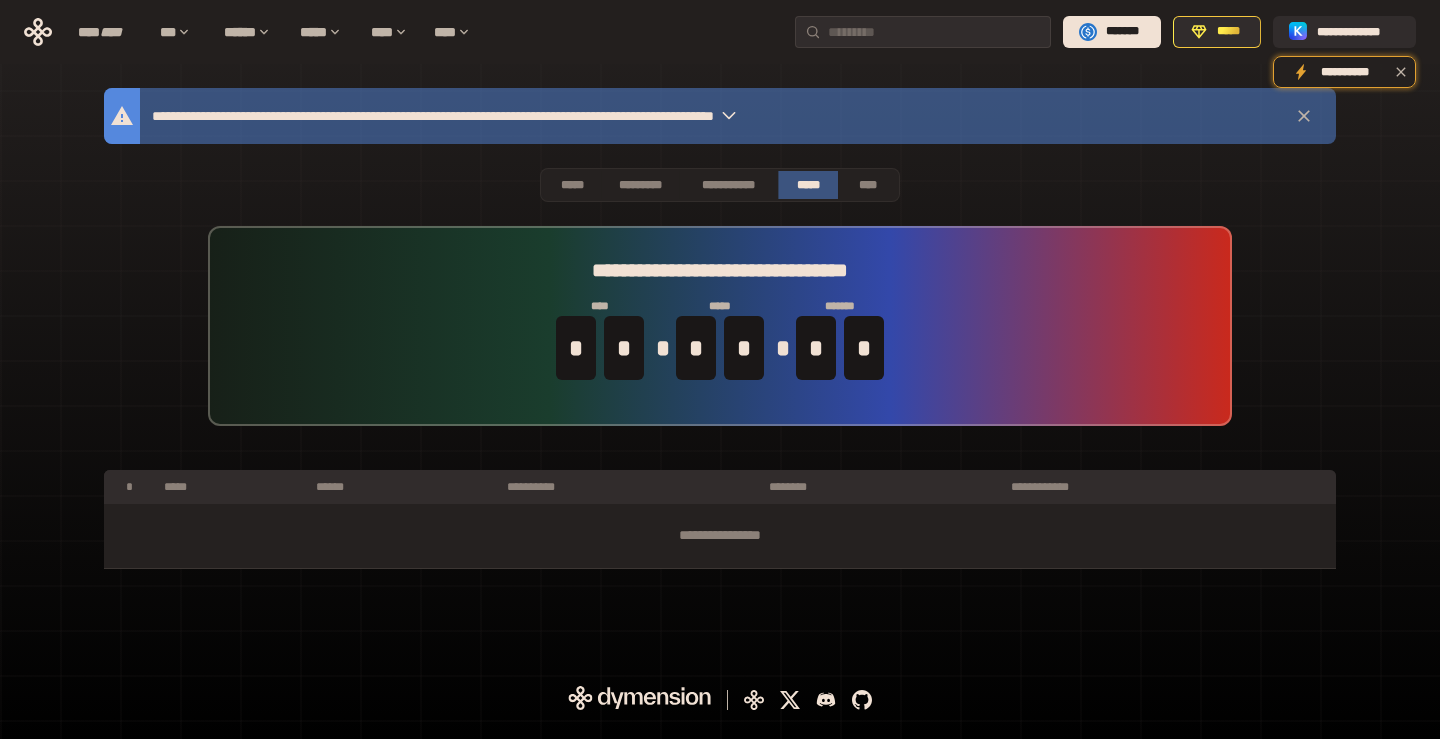 click on "*****" at bounding box center (807, 185) 